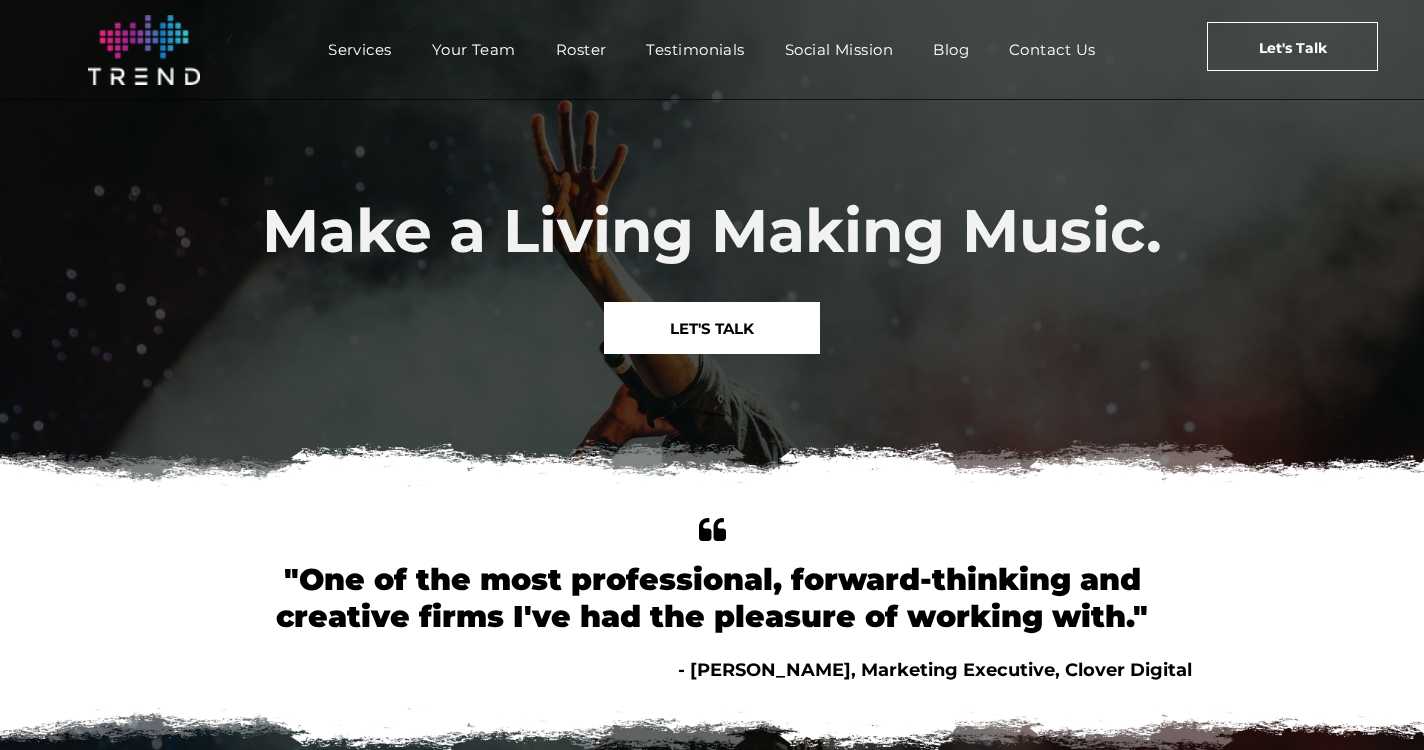scroll, scrollTop: 0, scrollLeft: 0, axis: both 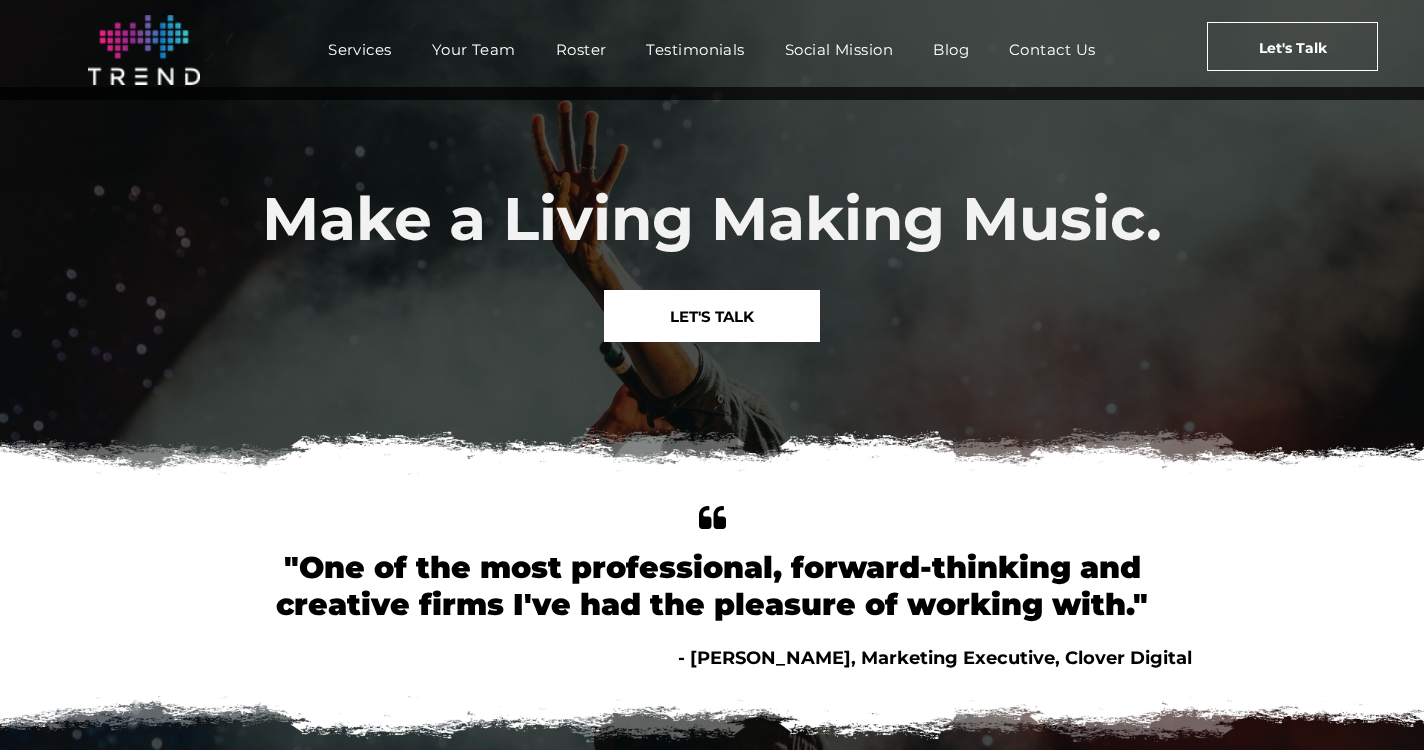 click on "Services
Your Team
Roster
Testimonials
Social Mission
Blog
Contact Us" at bounding box center [711, 49] 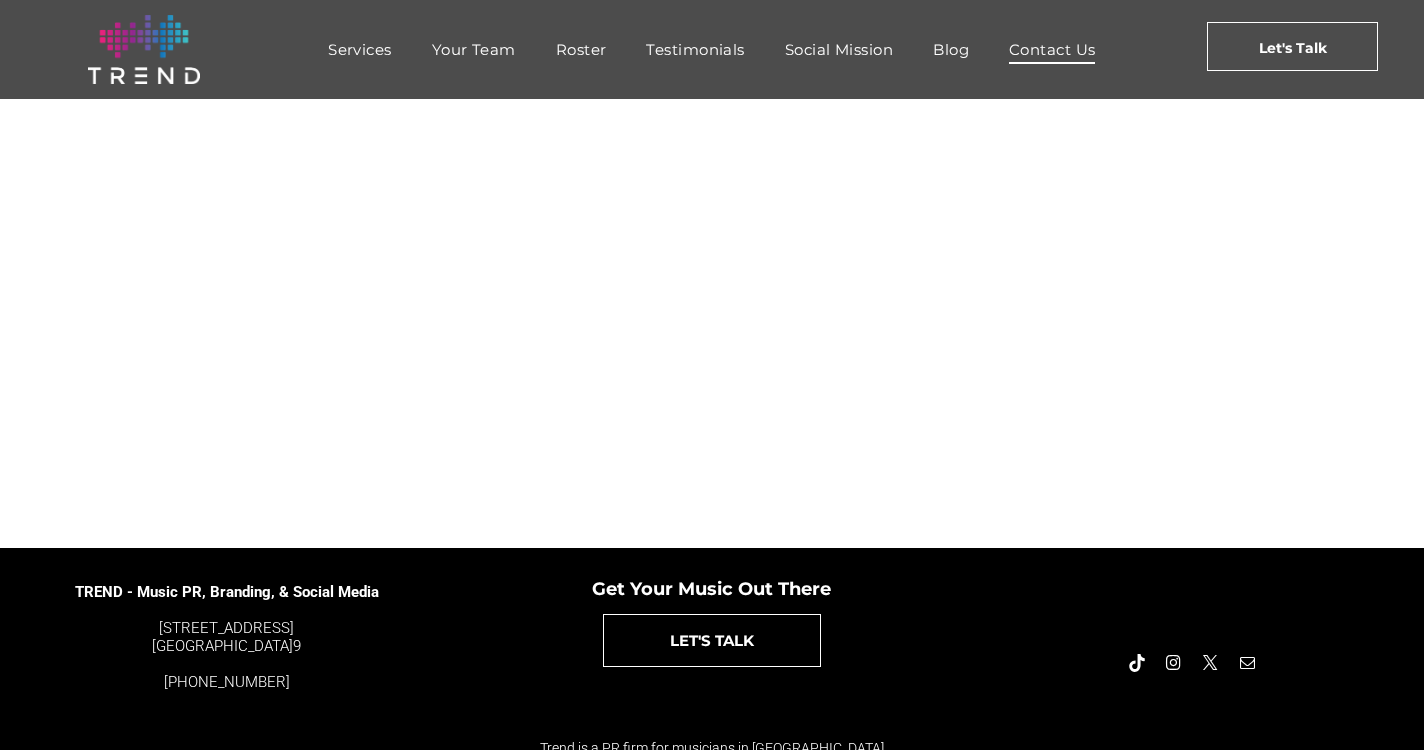 scroll, scrollTop: 436, scrollLeft: 0, axis: vertical 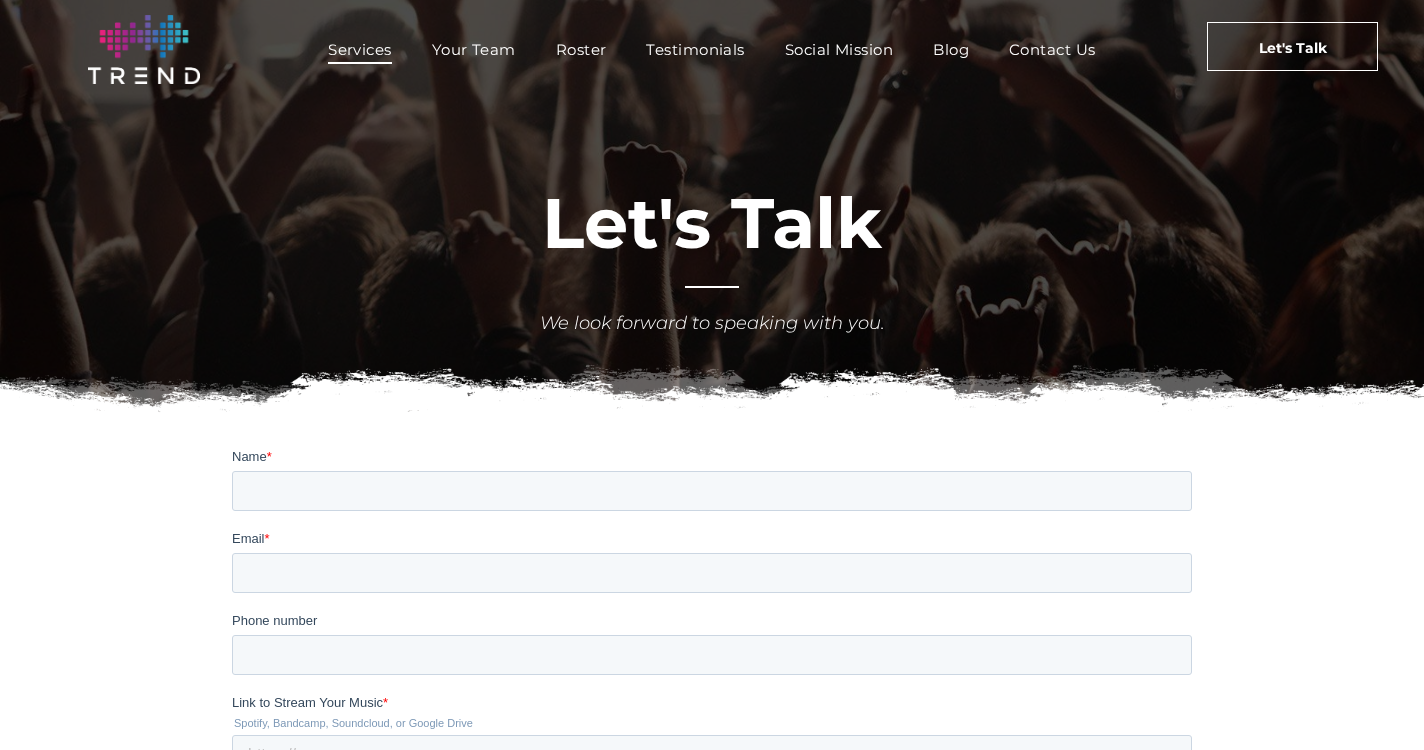 click on "Services" at bounding box center [360, 49] 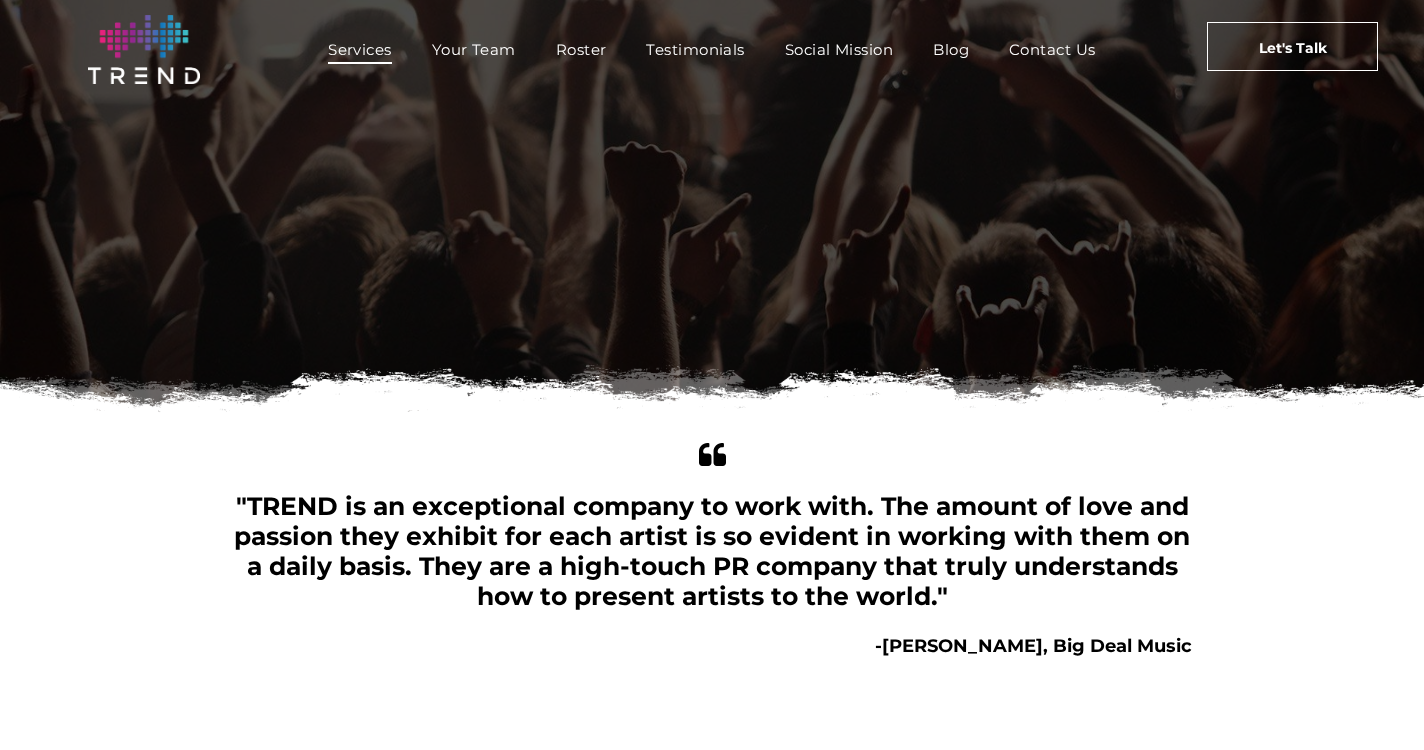 scroll, scrollTop: 0, scrollLeft: 0, axis: both 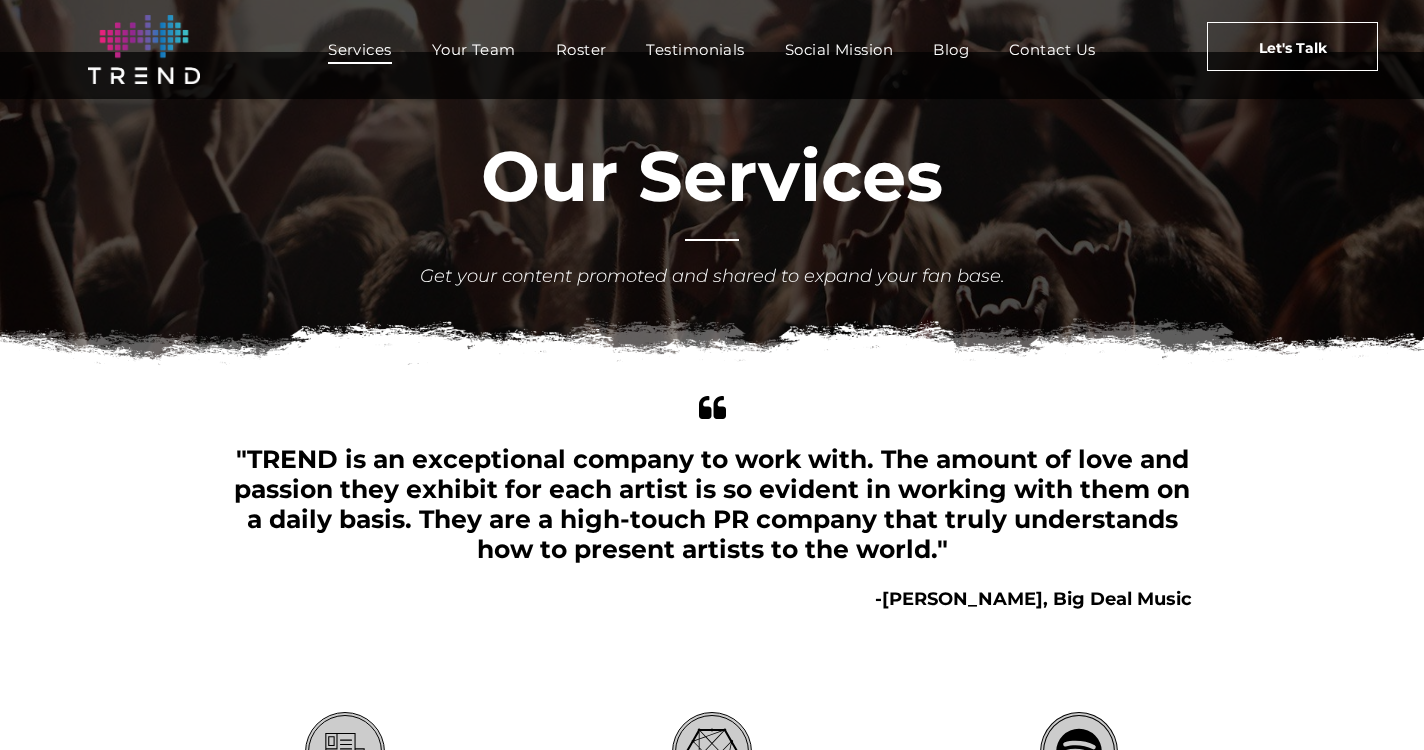 click at bounding box center (144, 49) 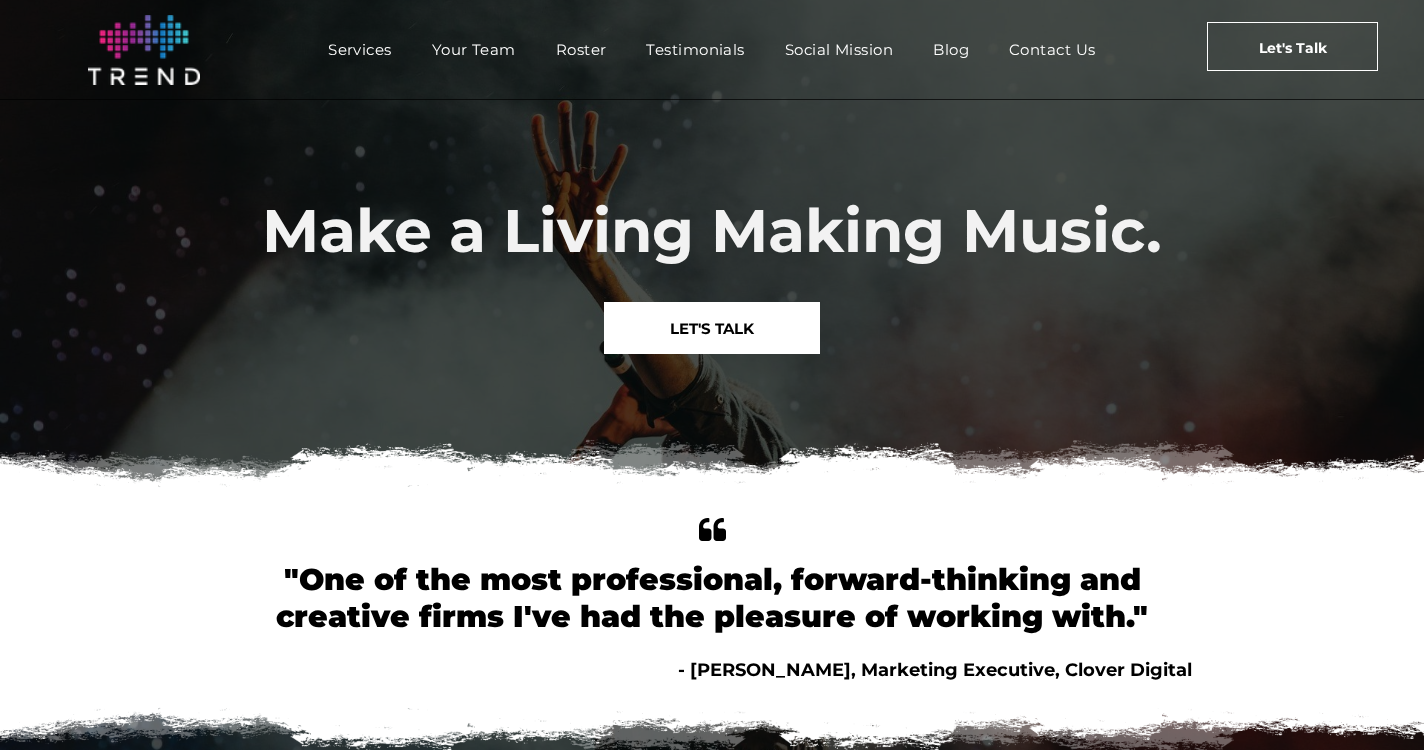 scroll, scrollTop: 0, scrollLeft: 0, axis: both 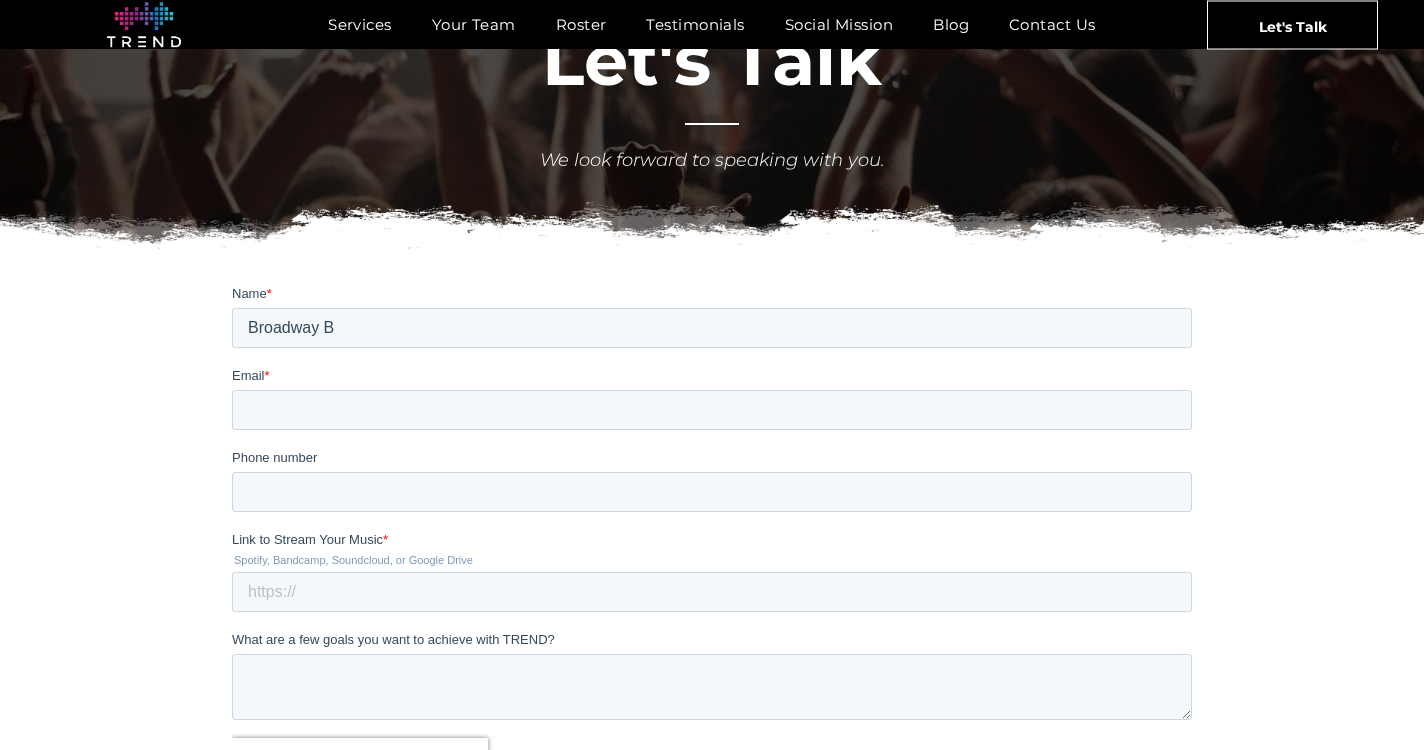 type on "Broadway B" 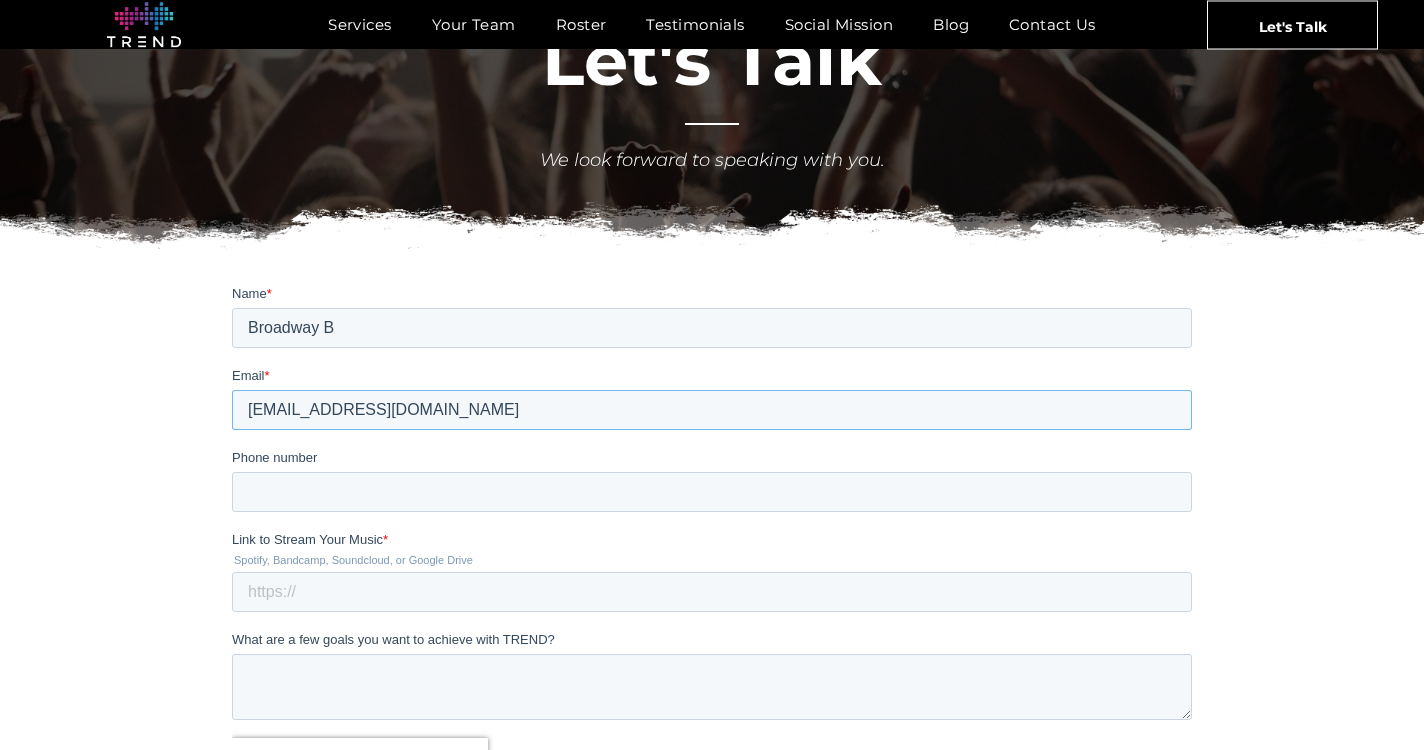 type on "[EMAIL_ADDRESS][DOMAIN_NAME]" 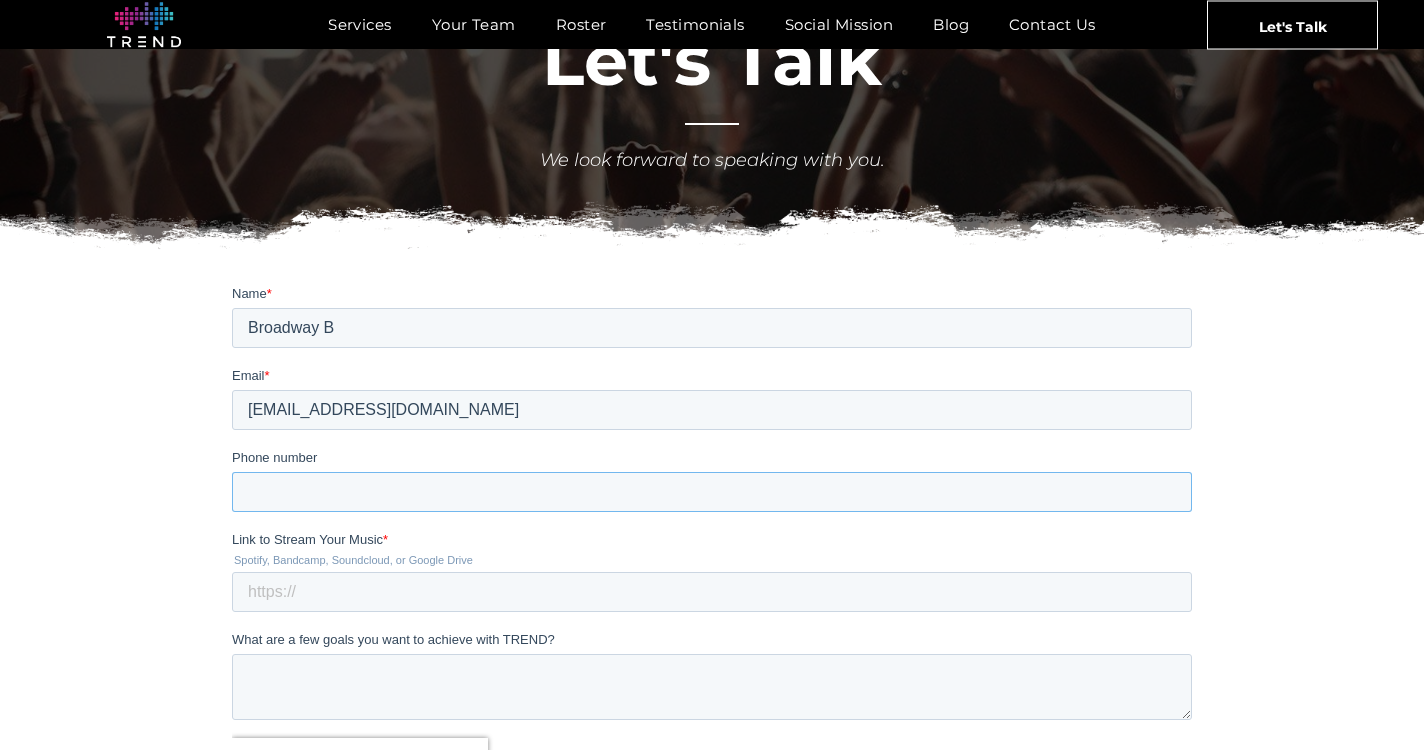 type on "8187956398" 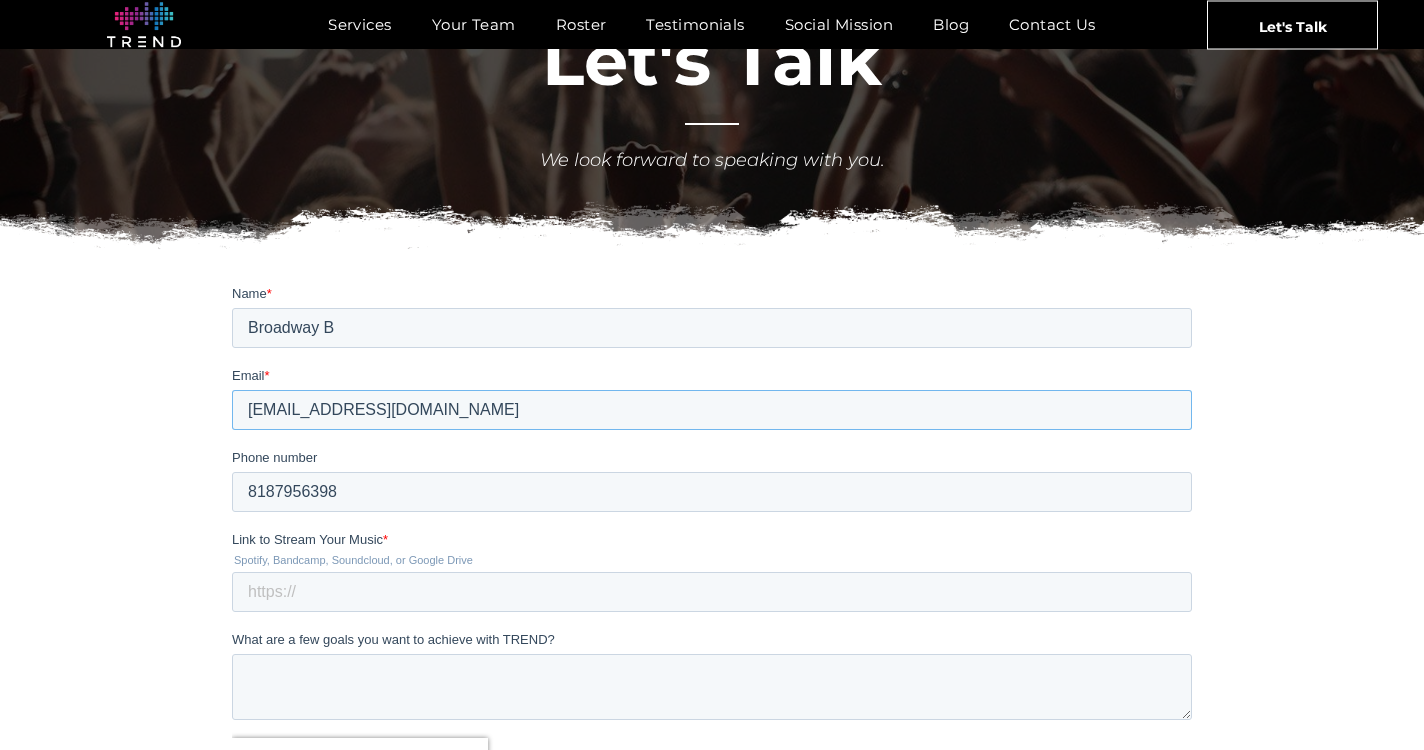 type on "[EMAIL_ADDRESS][DOMAIN_NAME]" 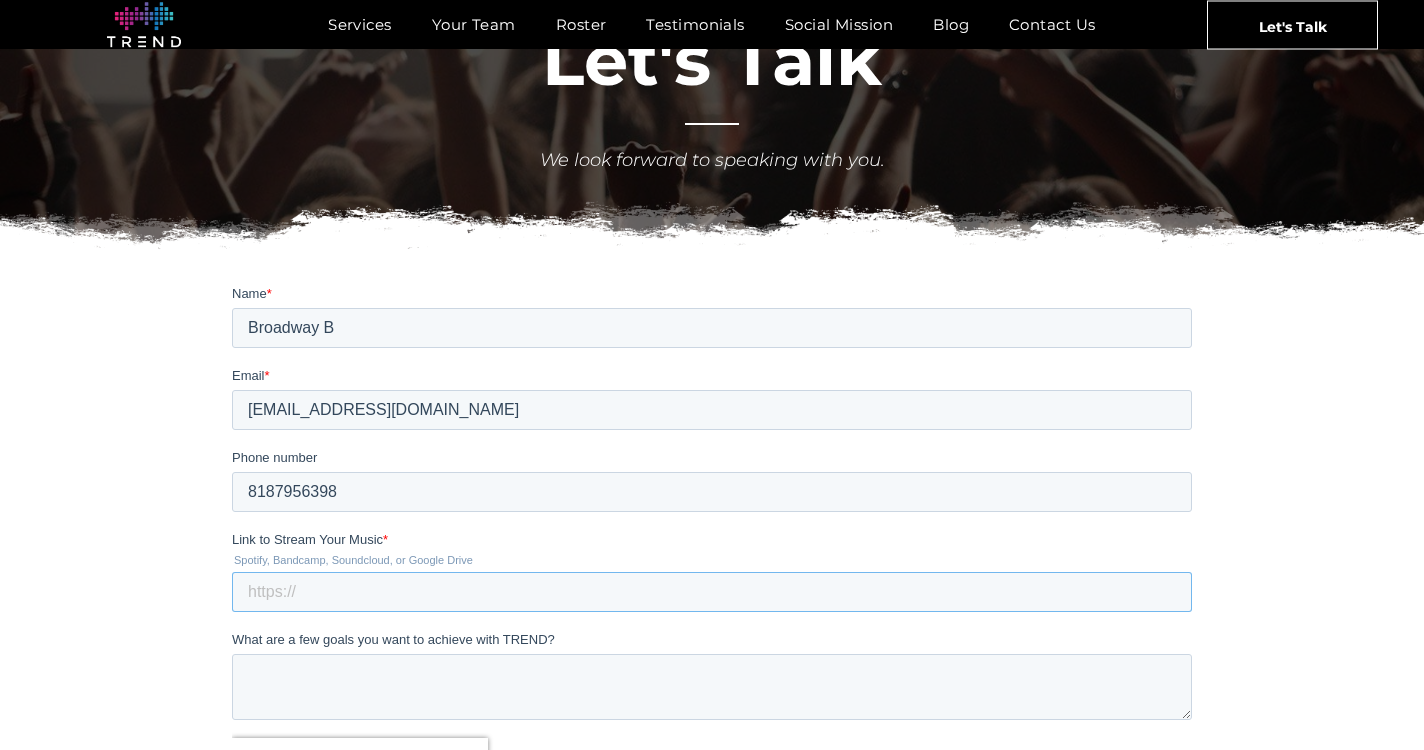 click on "Link to Stream Your Music *" at bounding box center [712, 591] 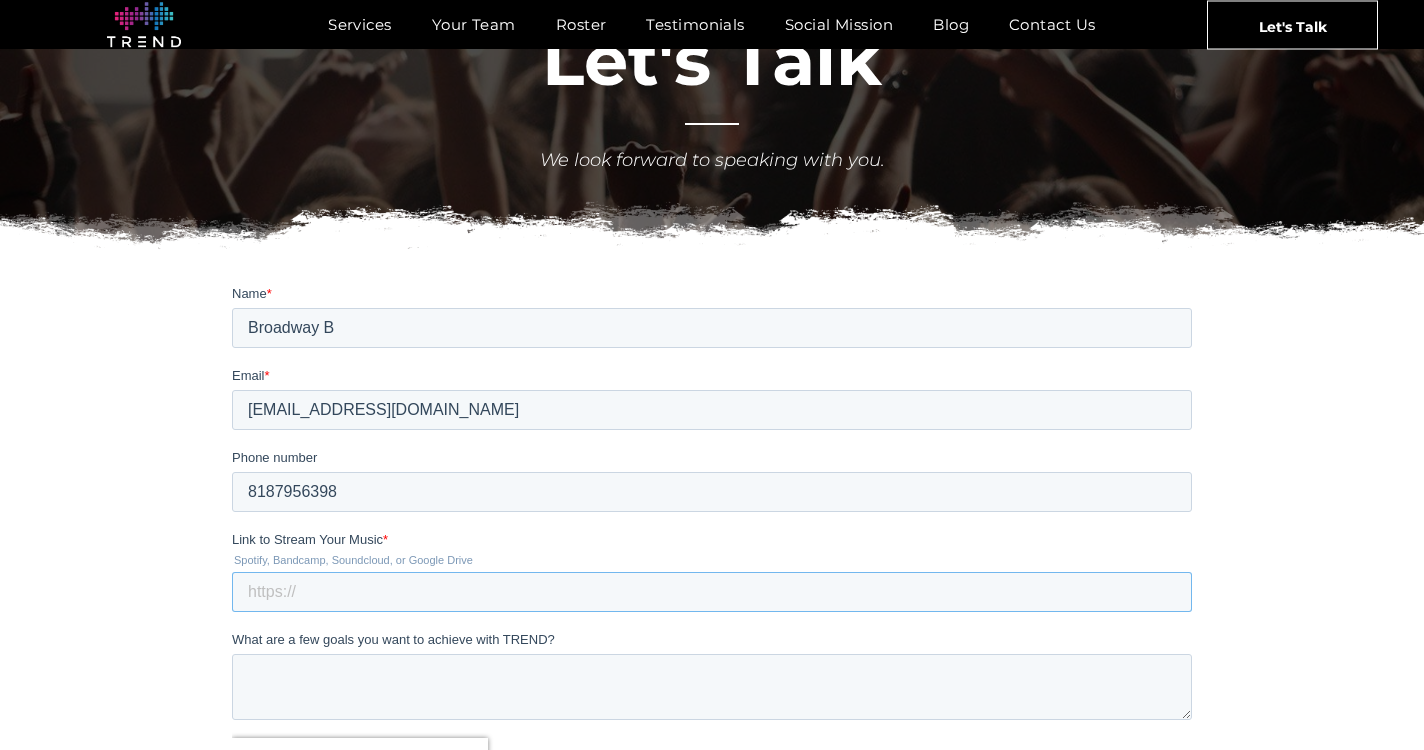 click on "Link to Stream Your Music *" at bounding box center (712, 591) 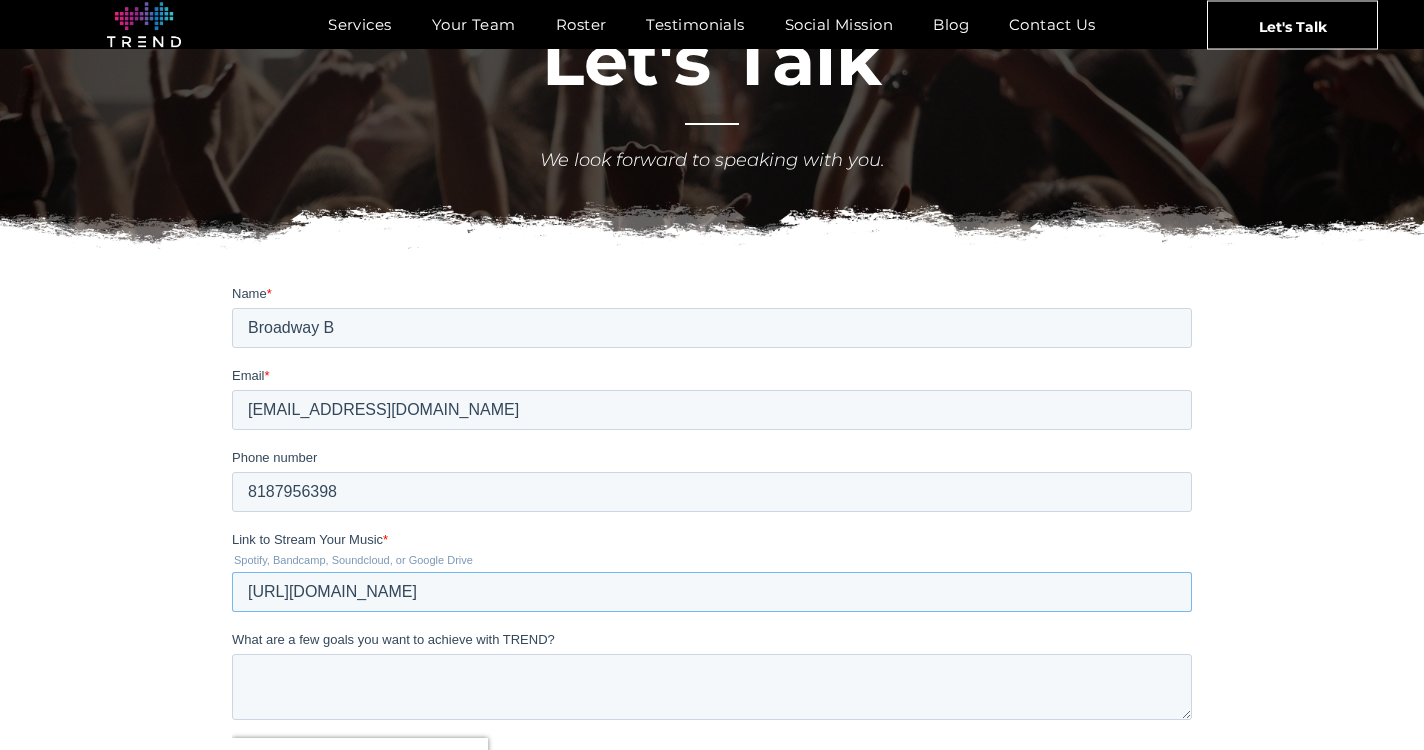 click on "[URL][DOMAIN_NAME]" at bounding box center [712, 591] 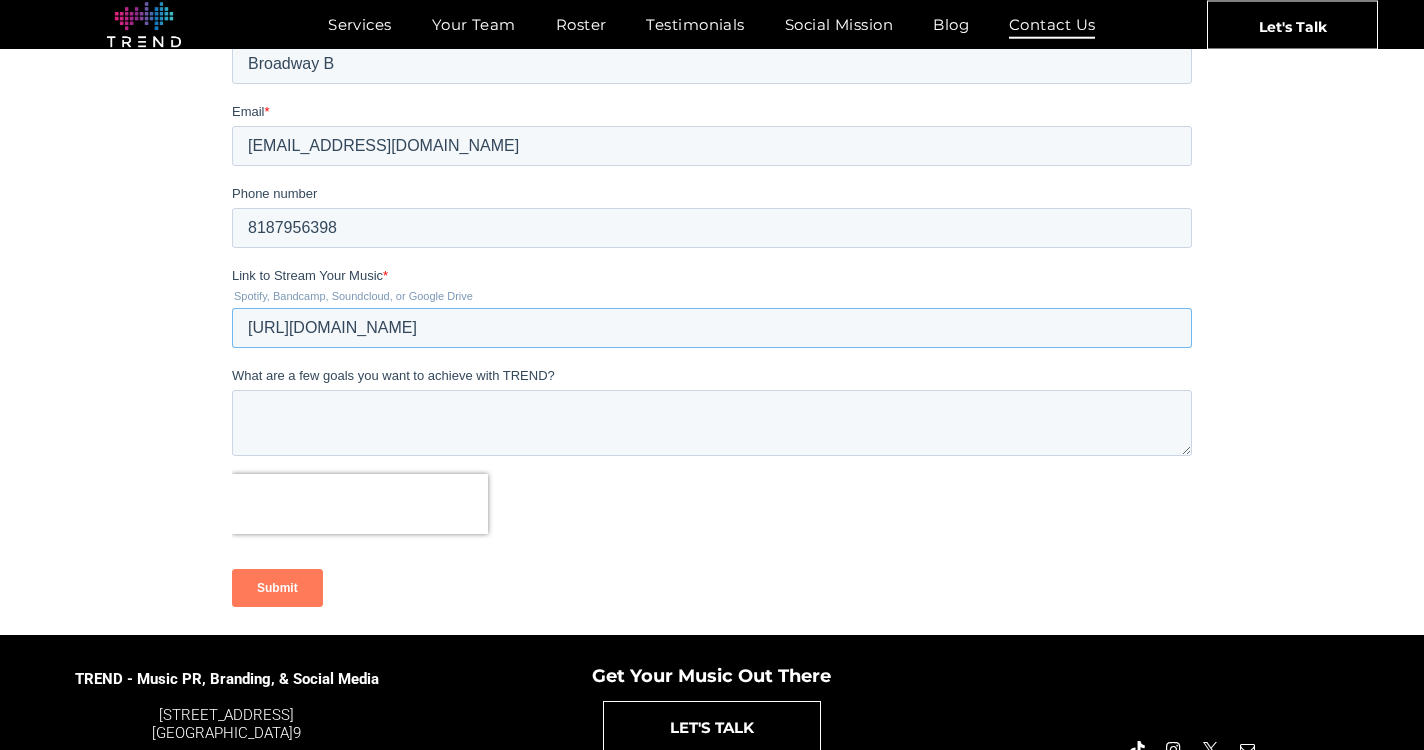 scroll, scrollTop: 473, scrollLeft: 0, axis: vertical 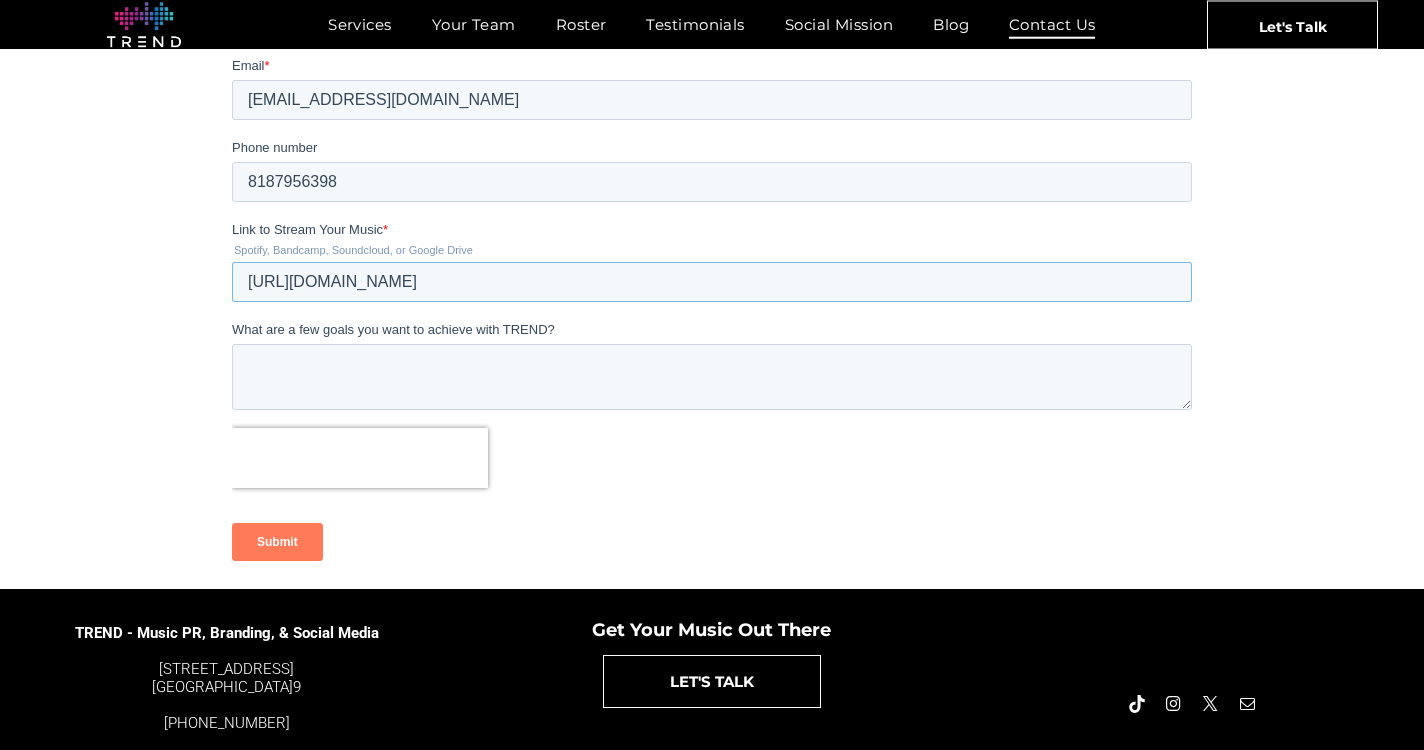 type on "[URL][DOMAIN_NAME]" 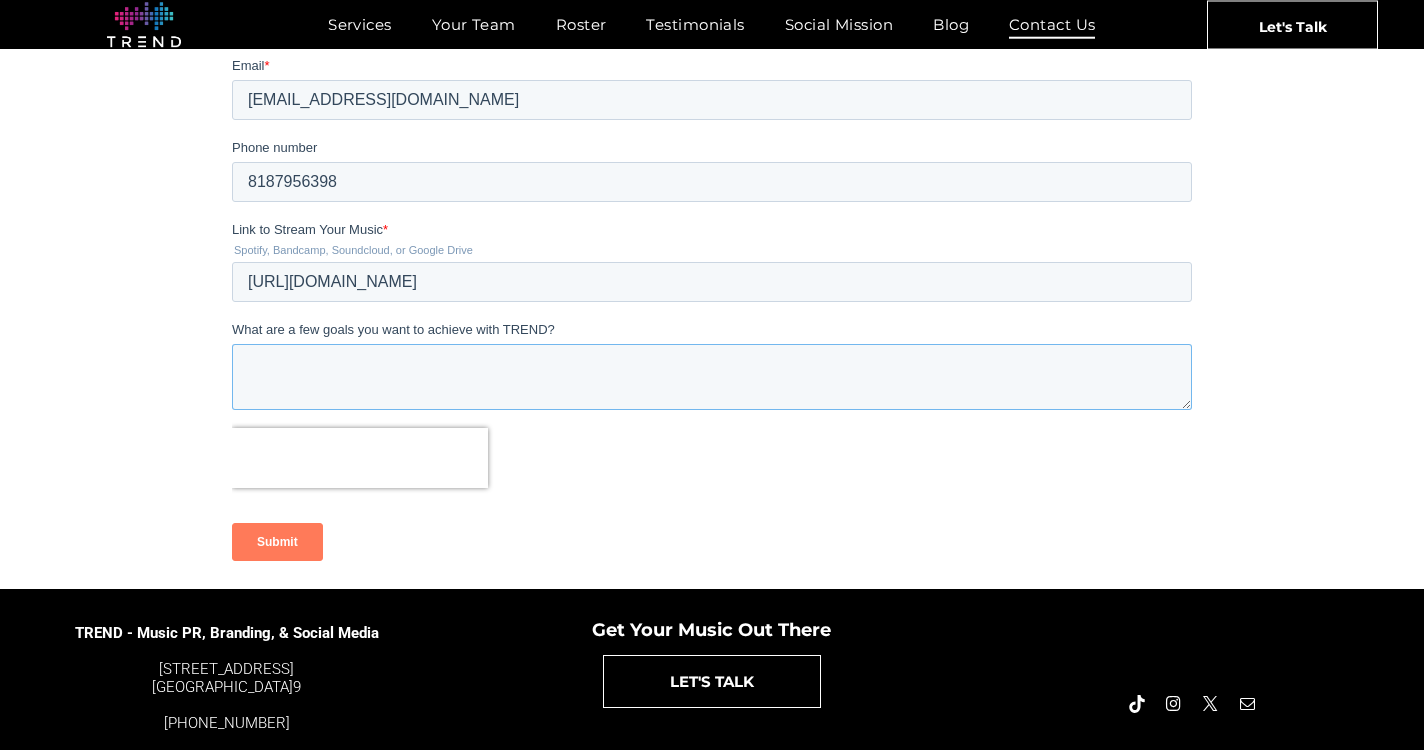 click on "What are a few goals you want to achieve with TREND?" at bounding box center (712, 377) 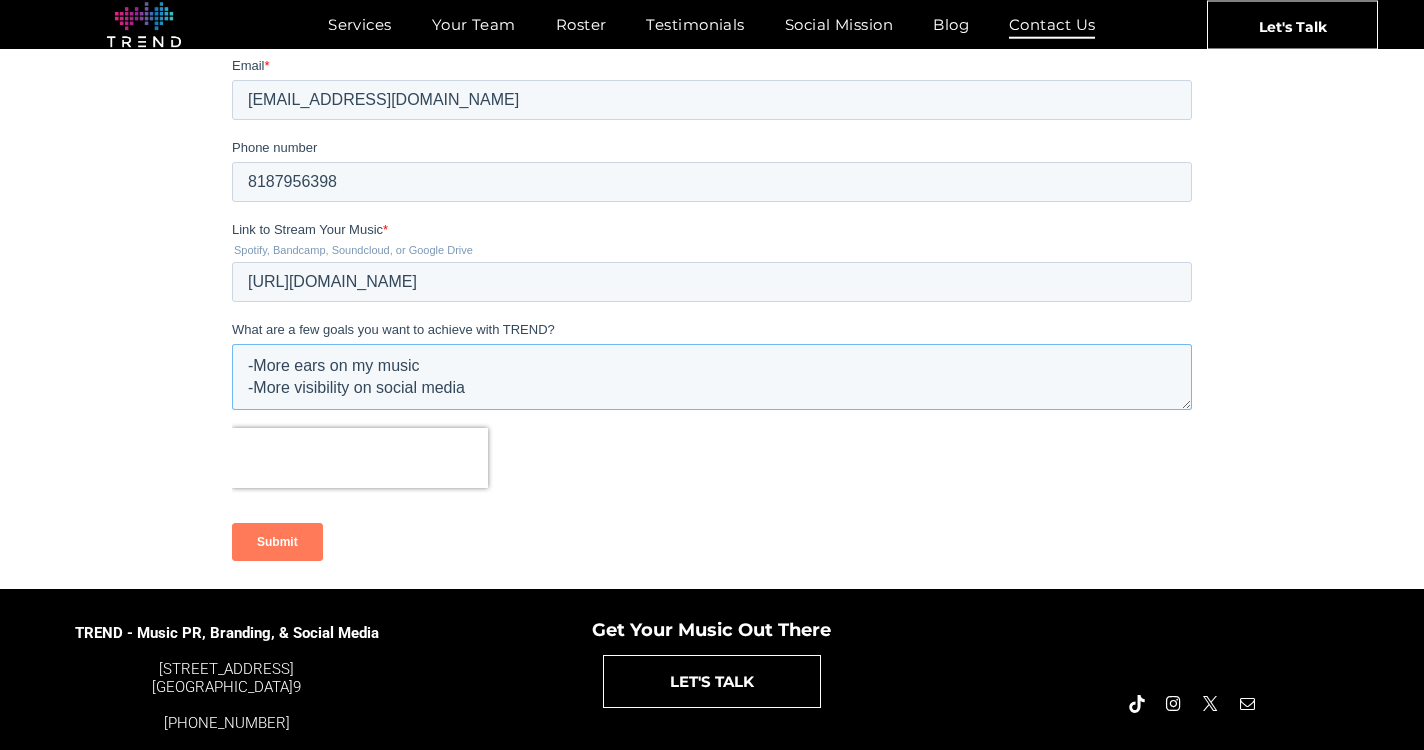 scroll, scrollTop: 10, scrollLeft: 0, axis: vertical 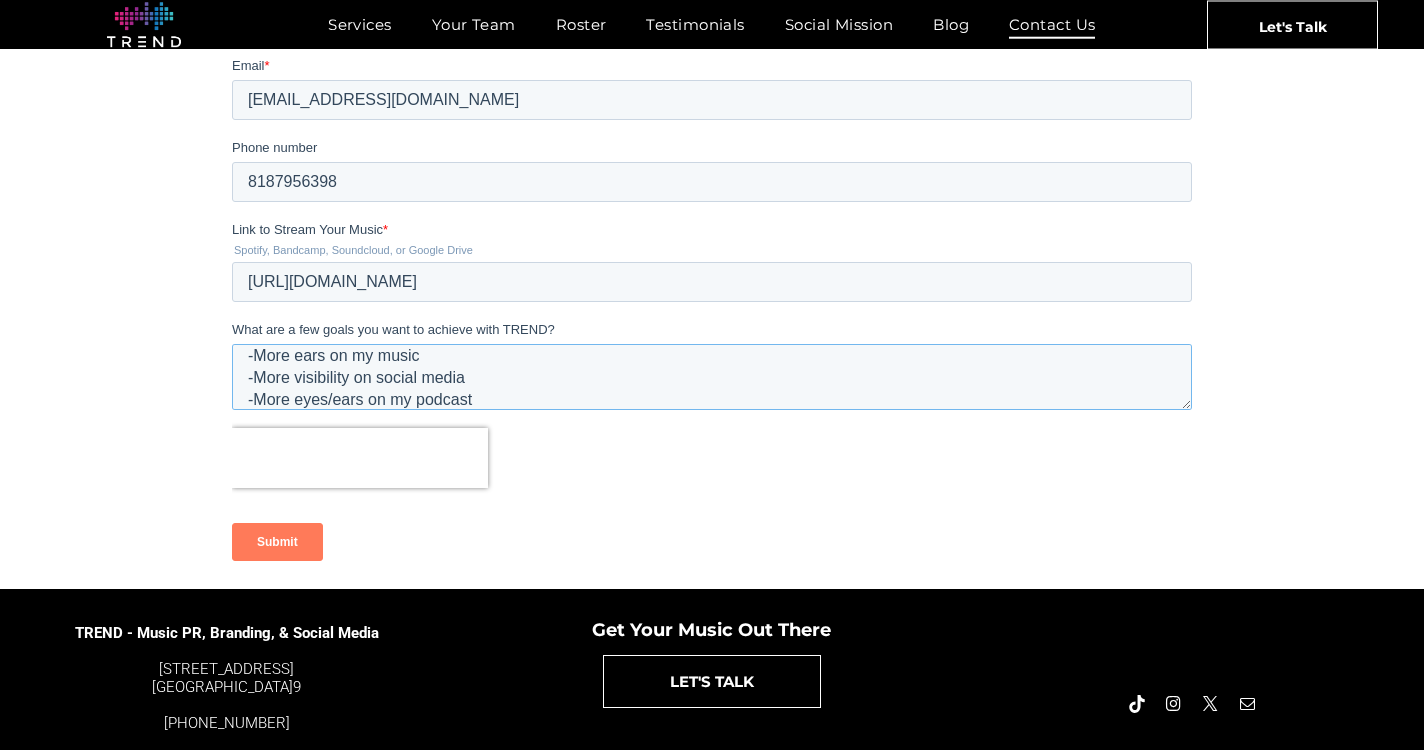 drag, startPoint x: 528, startPoint y: 393, endPoint x: 525, endPoint y: 372, distance: 21.213203 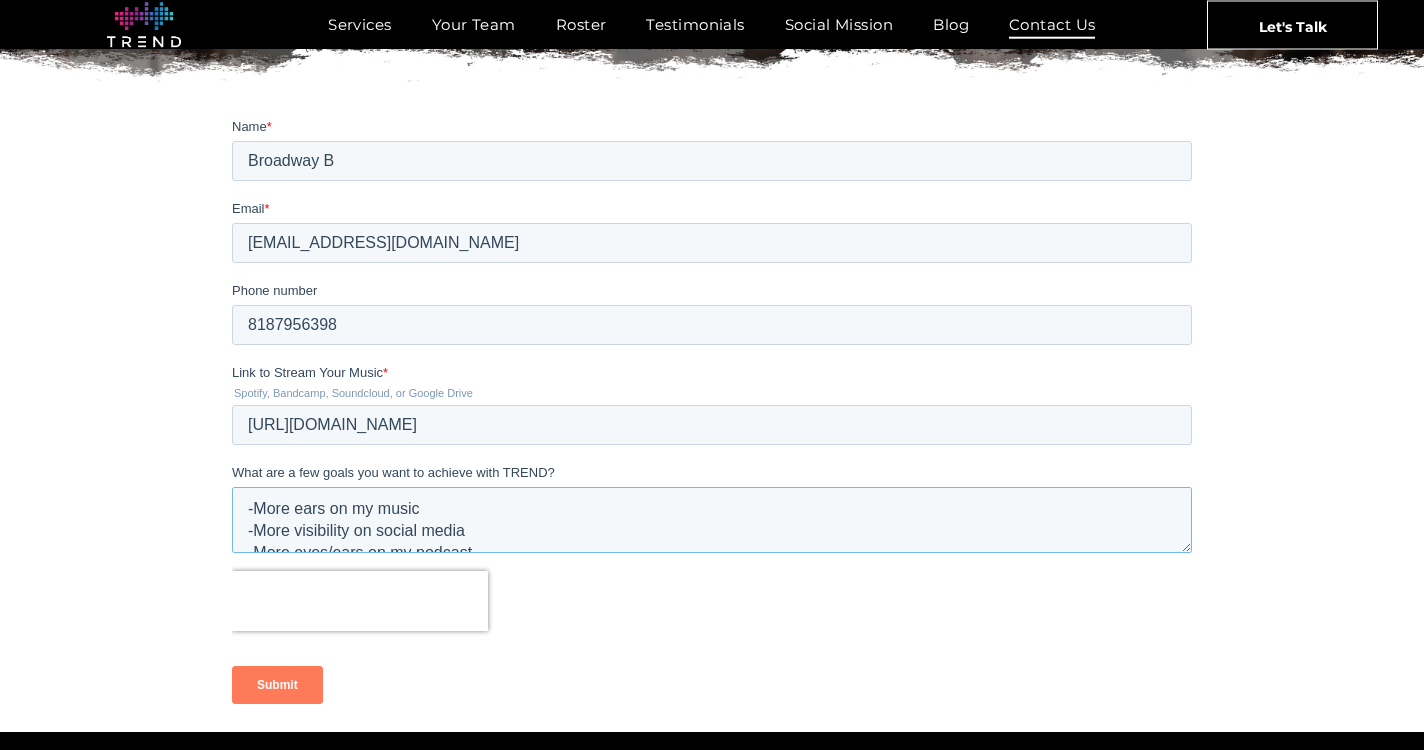 scroll, scrollTop: 528, scrollLeft: 0, axis: vertical 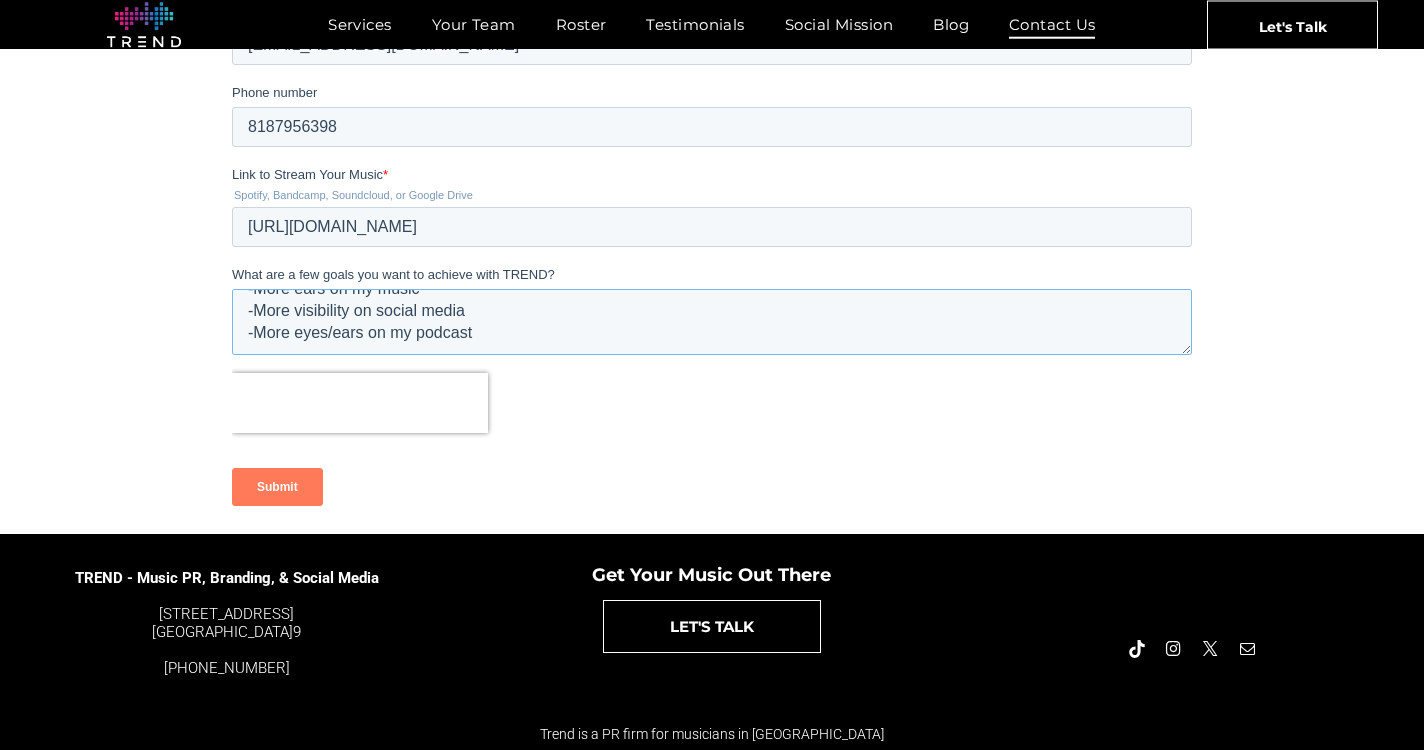 drag, startPoint x: 514, startPoint y: 329, endPoint x: 514, endPoint y: 308, distance: 21 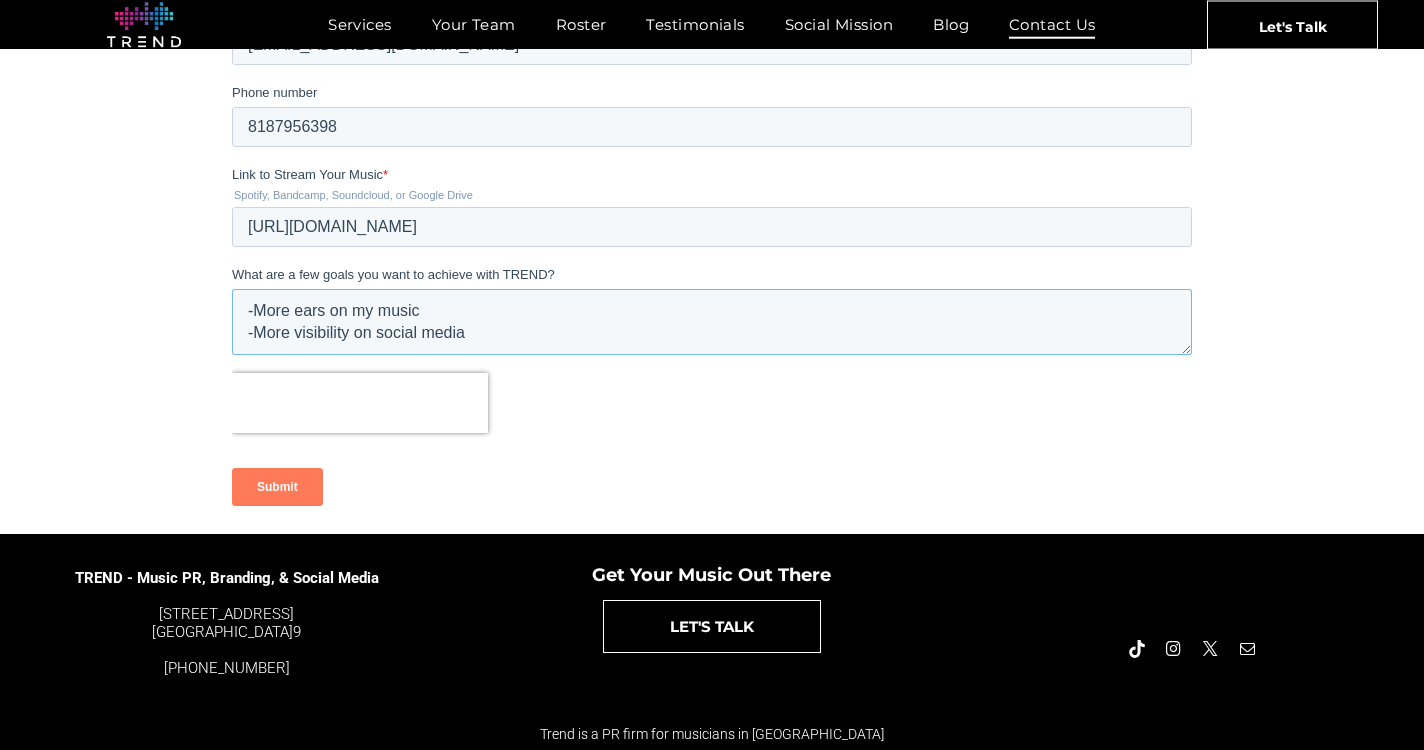 scroll, scrollTop: 0, scrollLeft: 0, axis: both 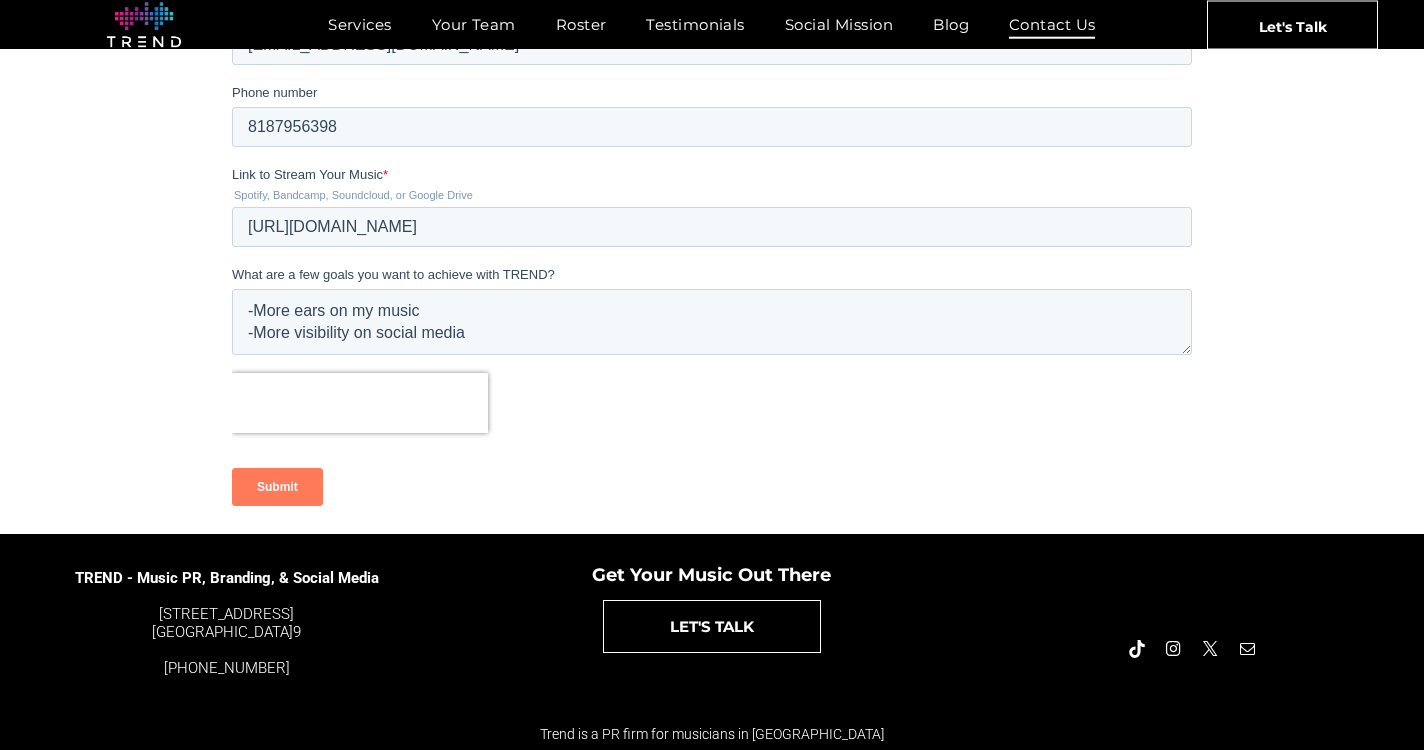 click on "Submit" at bounding box center (277, 487) 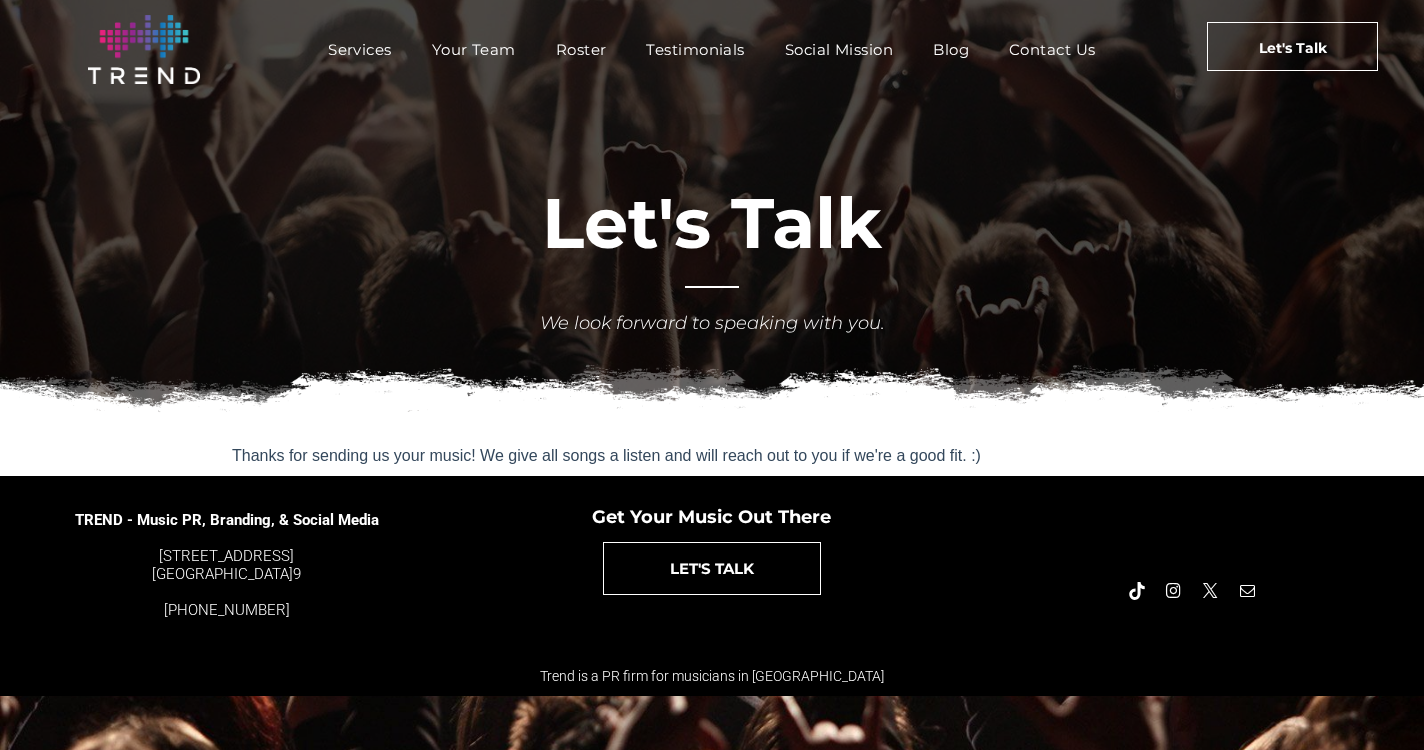 scroll, scrollTop: 0, scrollLeft: 0, axis: both 